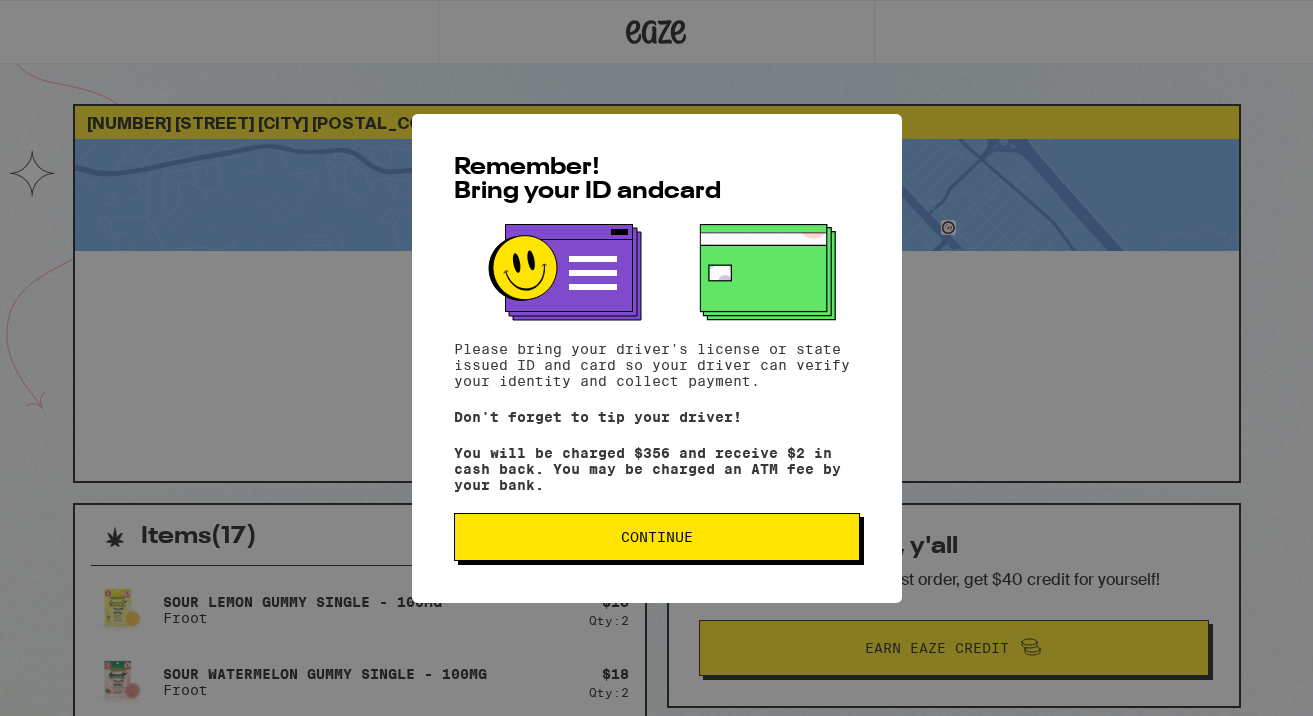 scroll, scrollTop: 0, scrollLeft: 0, axis: both 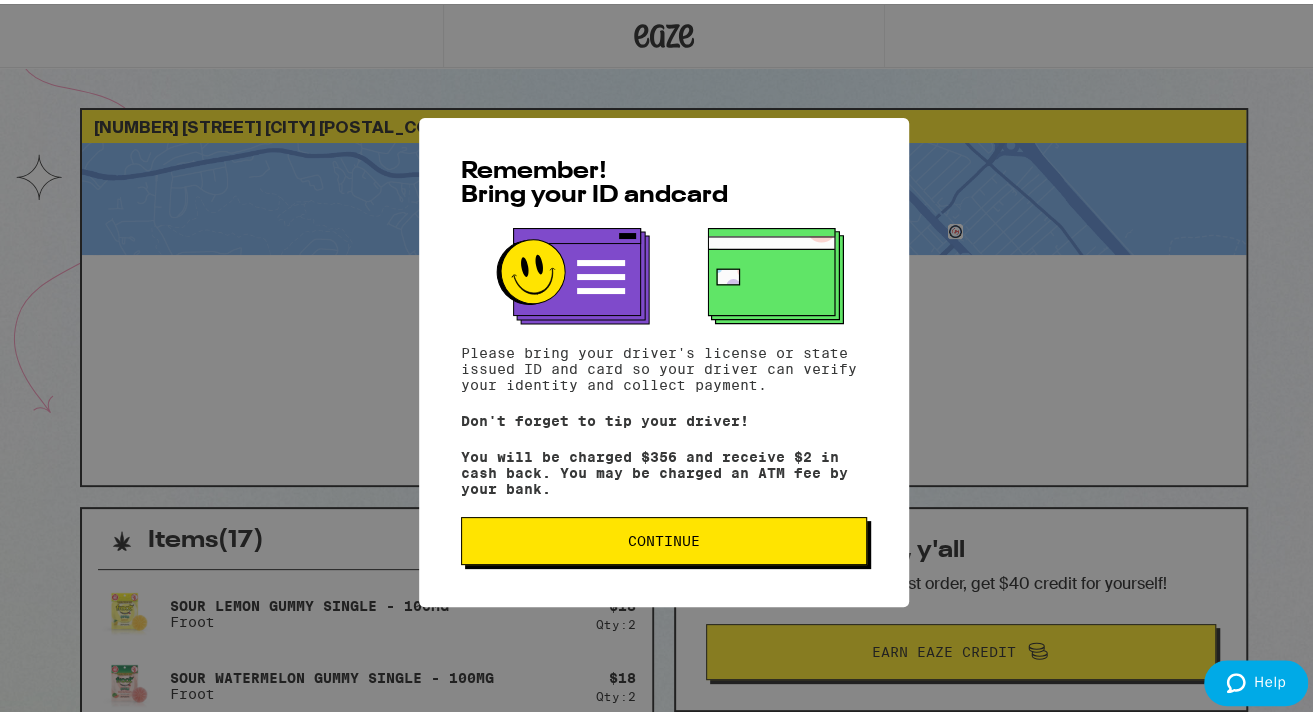 click on "Continue" at bounding box center [664, 537] 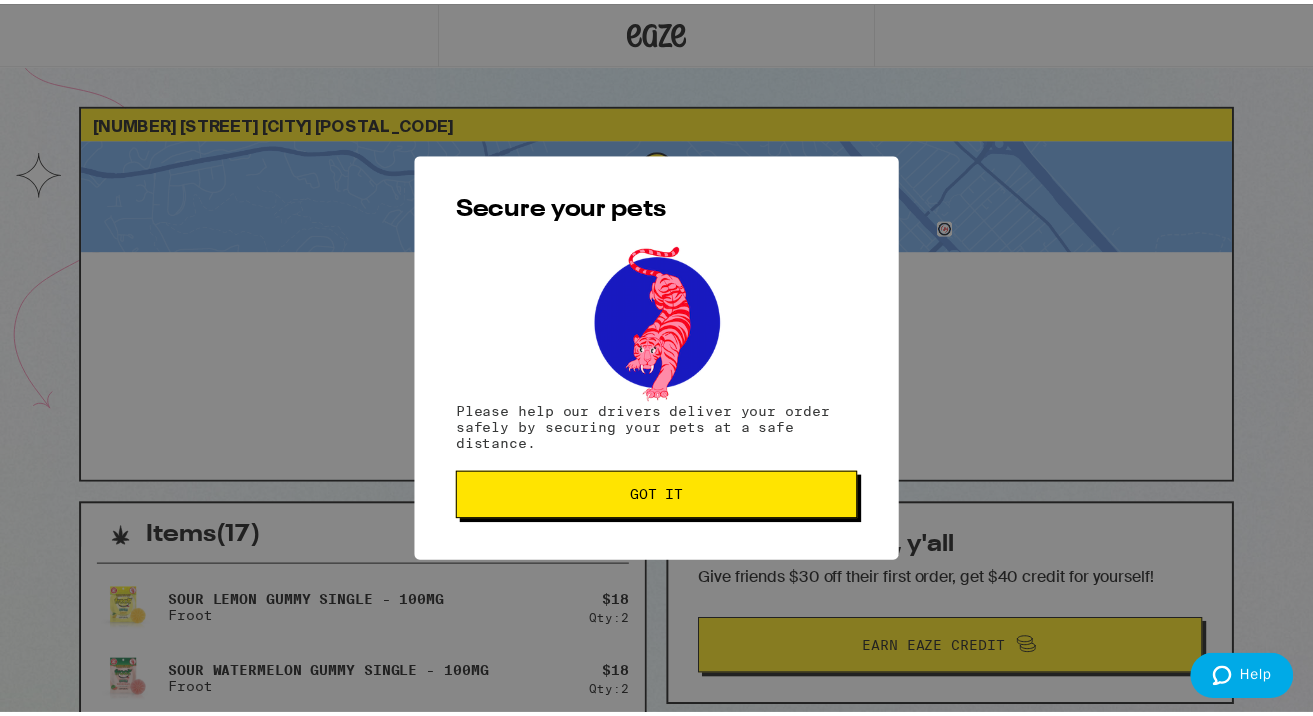scroll, scrollTop: 0, scrollLeft: 0, axis: both 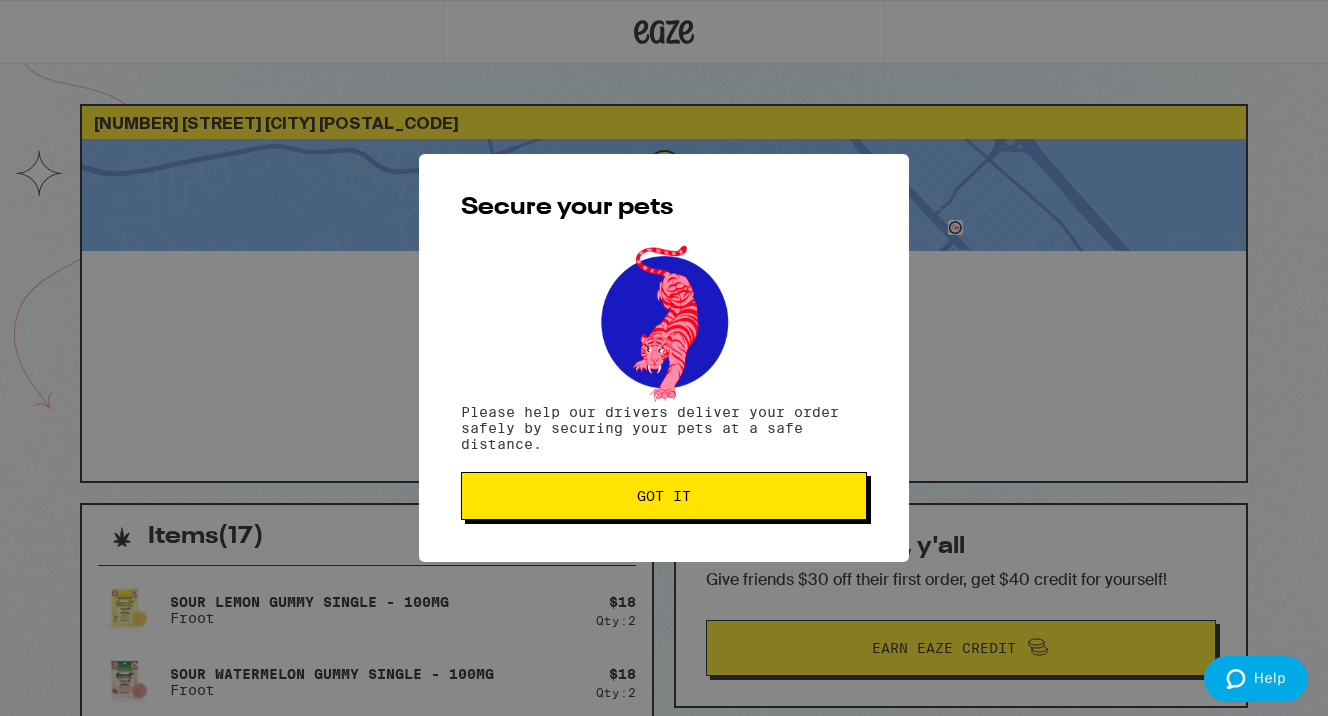 click on "Got it" at bounding box center [664, 496] 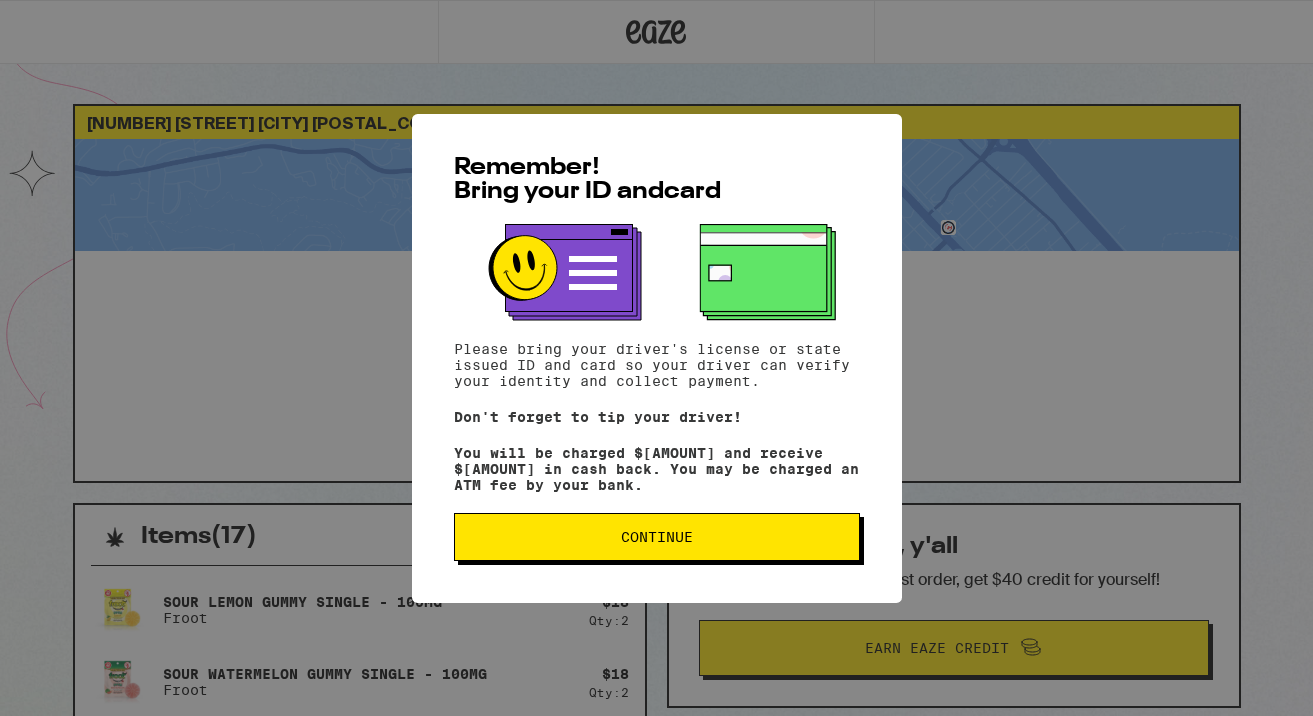 scroll, scrollTop: 0, scrollLeft: 0, axis: both 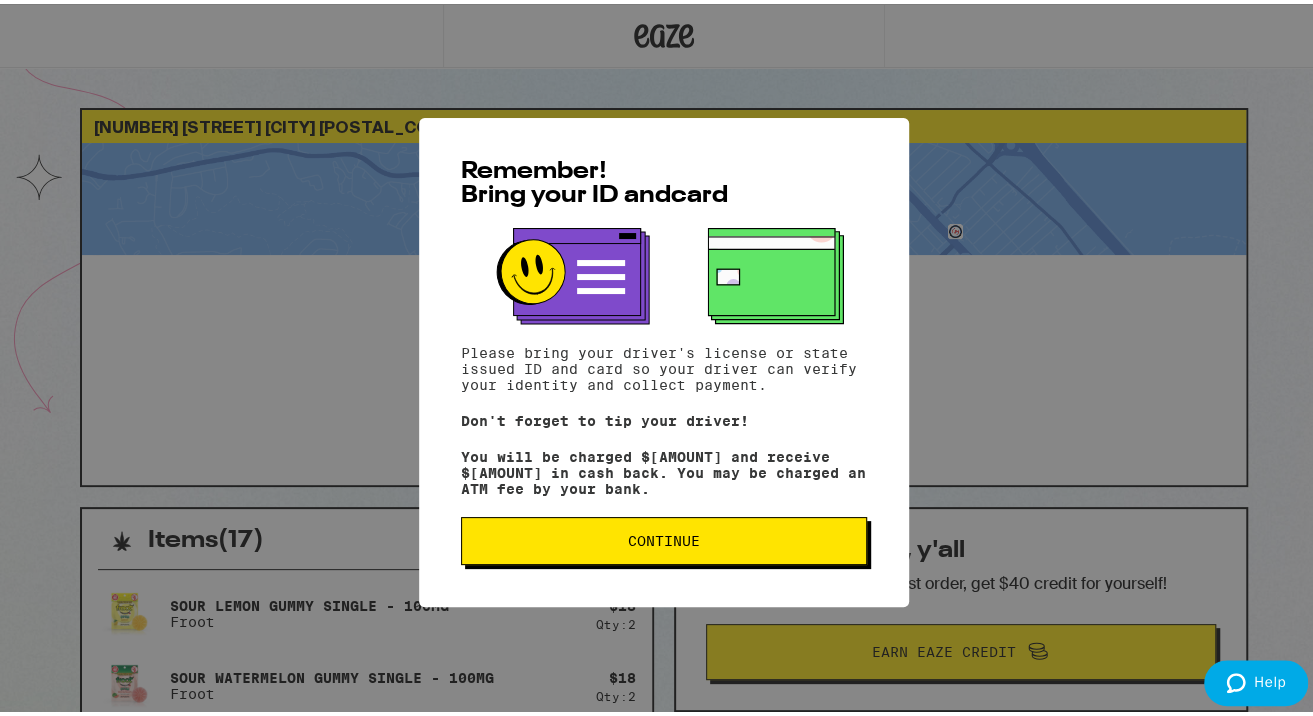 click on "Continue" at bounding box center (664, 537) 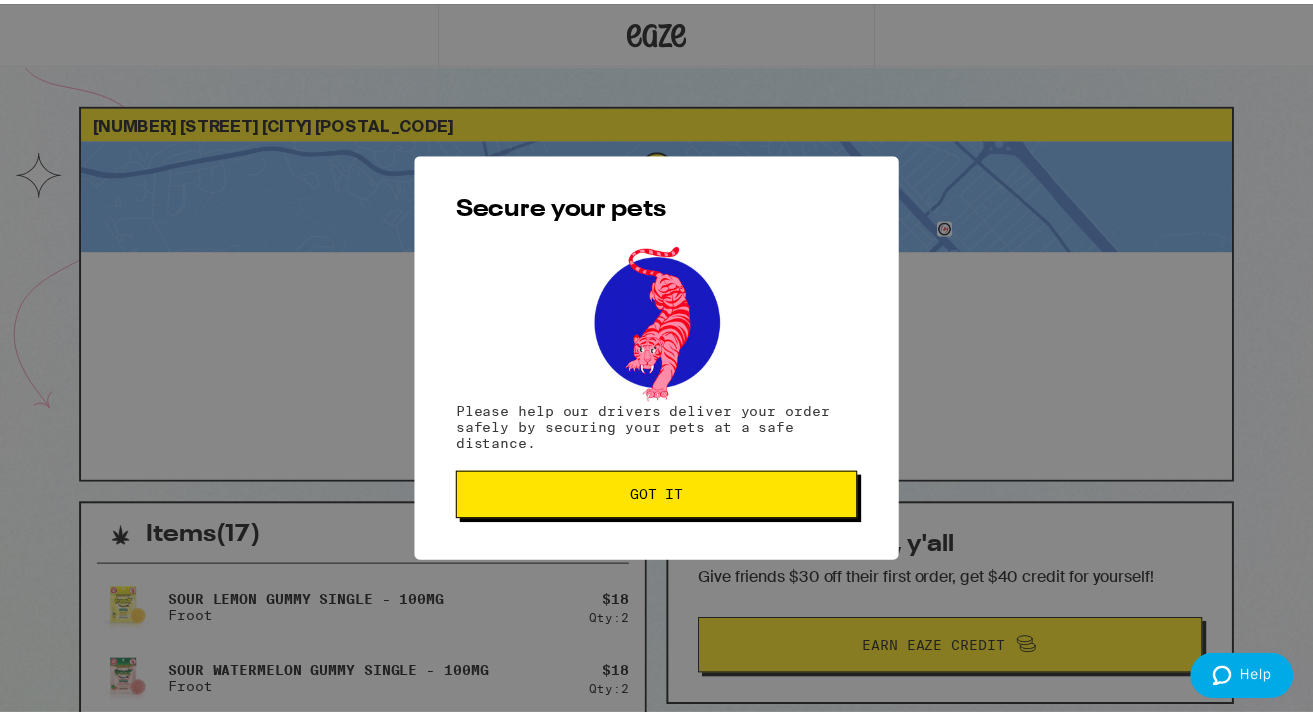 scroll, scrollTop: 0, scrollLeft: 0, axis: both 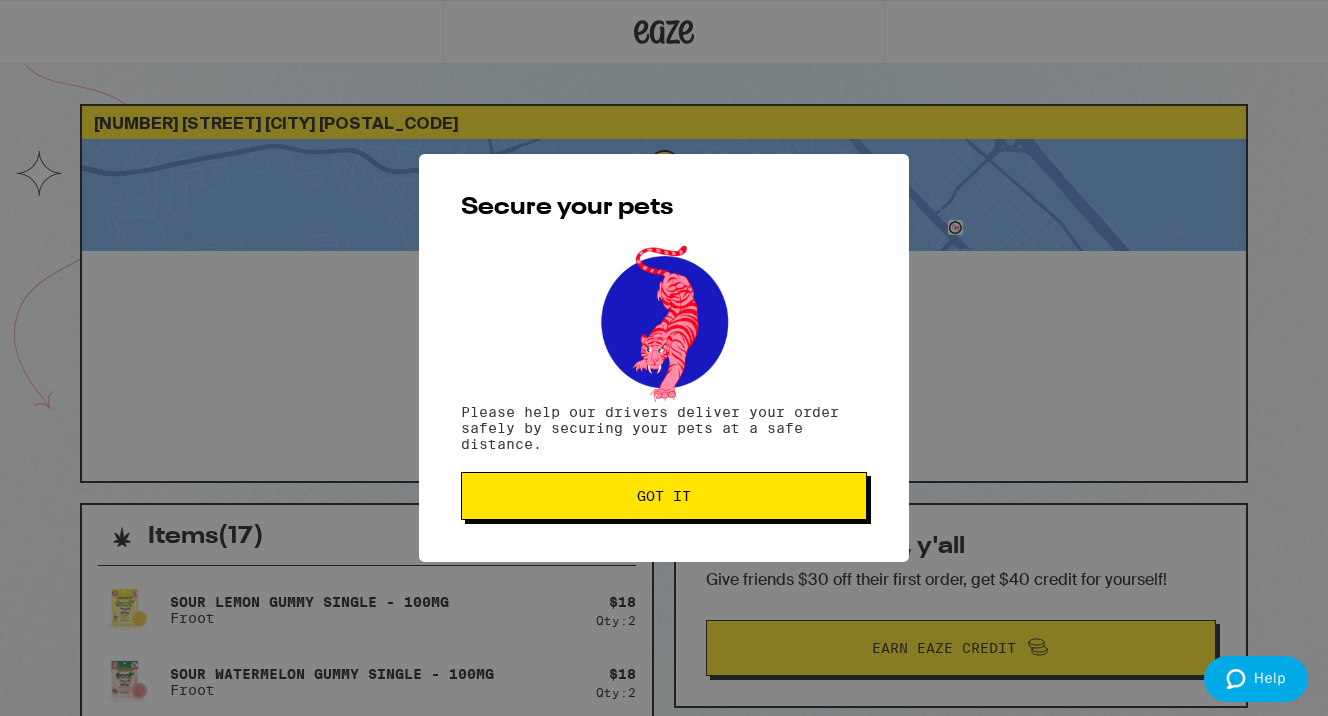 click on "Got it" at bounding box center (664, 496) 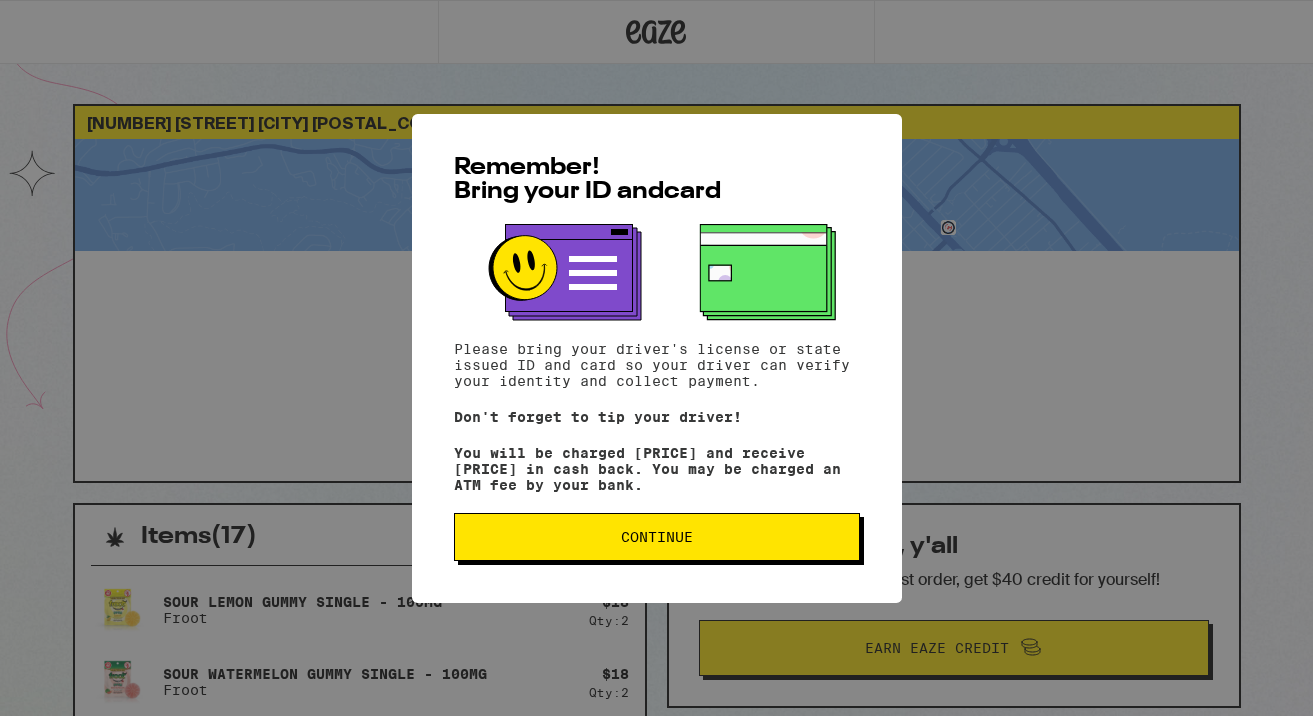 scroll, scrollTop: 0, scrollLeft: 0, axis: both 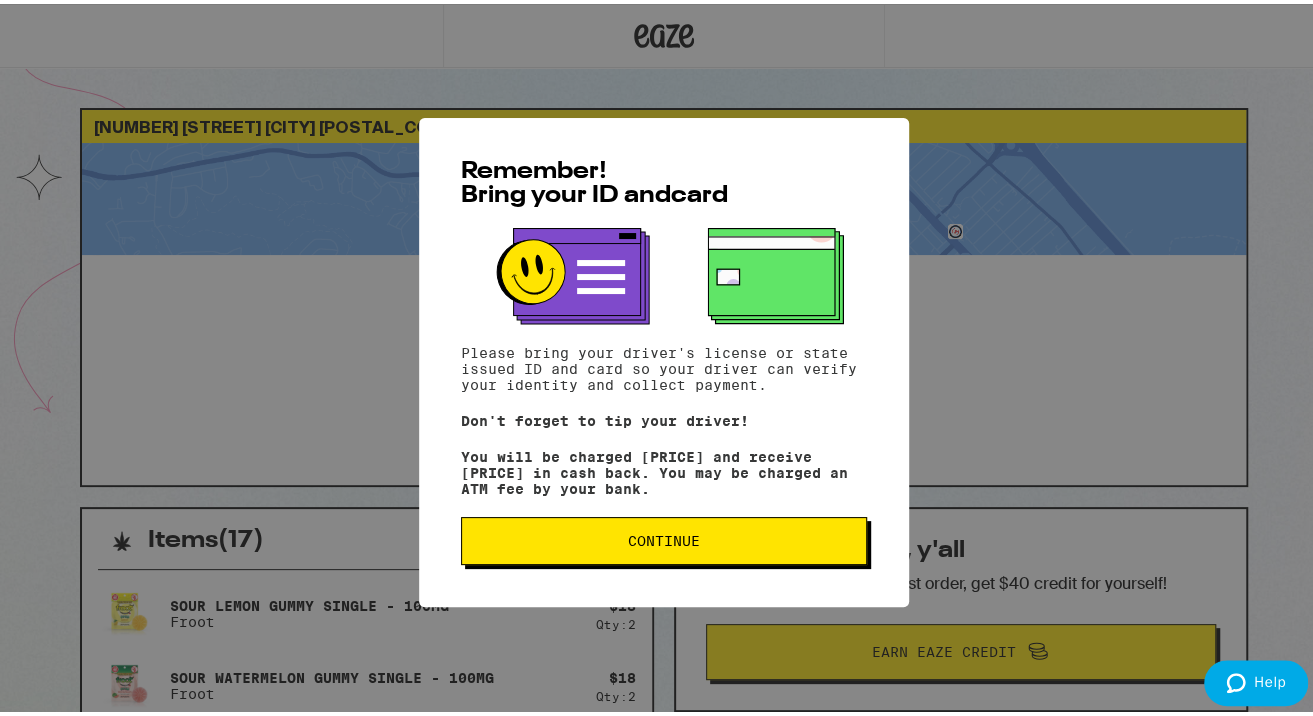 click on "Continue" at bounding box center [664, 537] 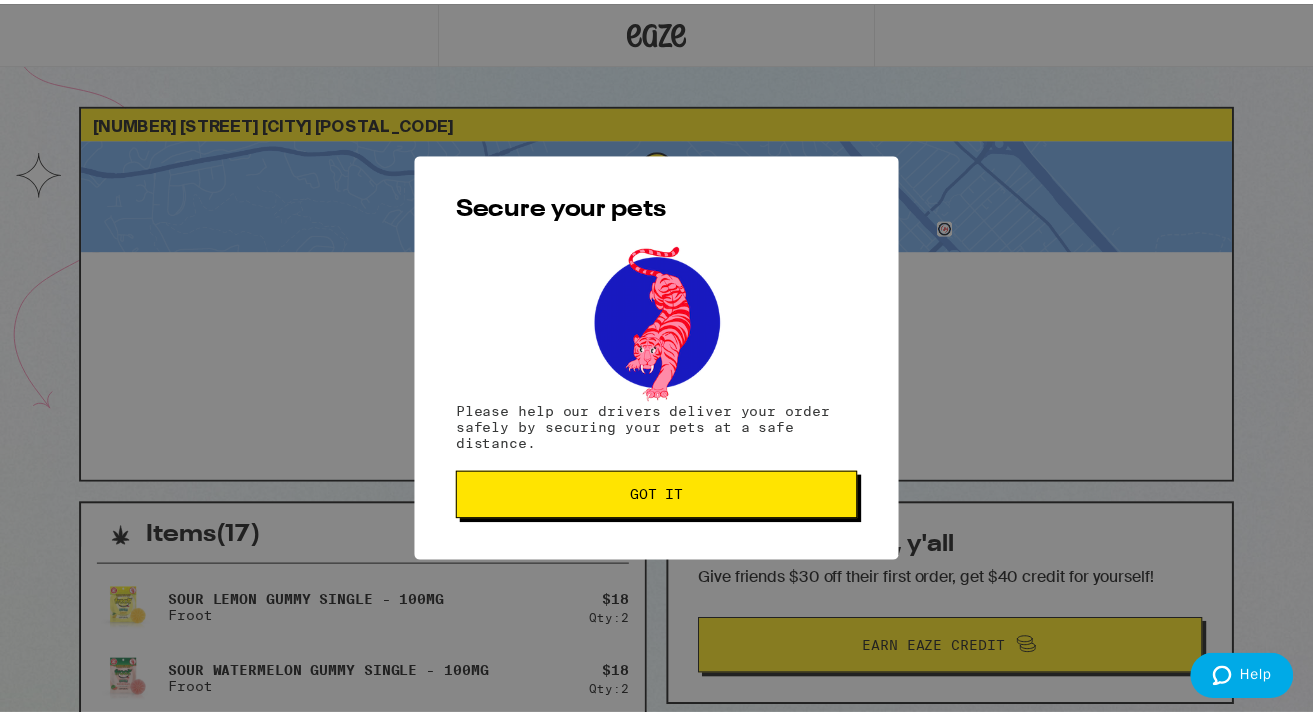 scroll, scrollTop: 0, scrollLeft: 0, axis: both 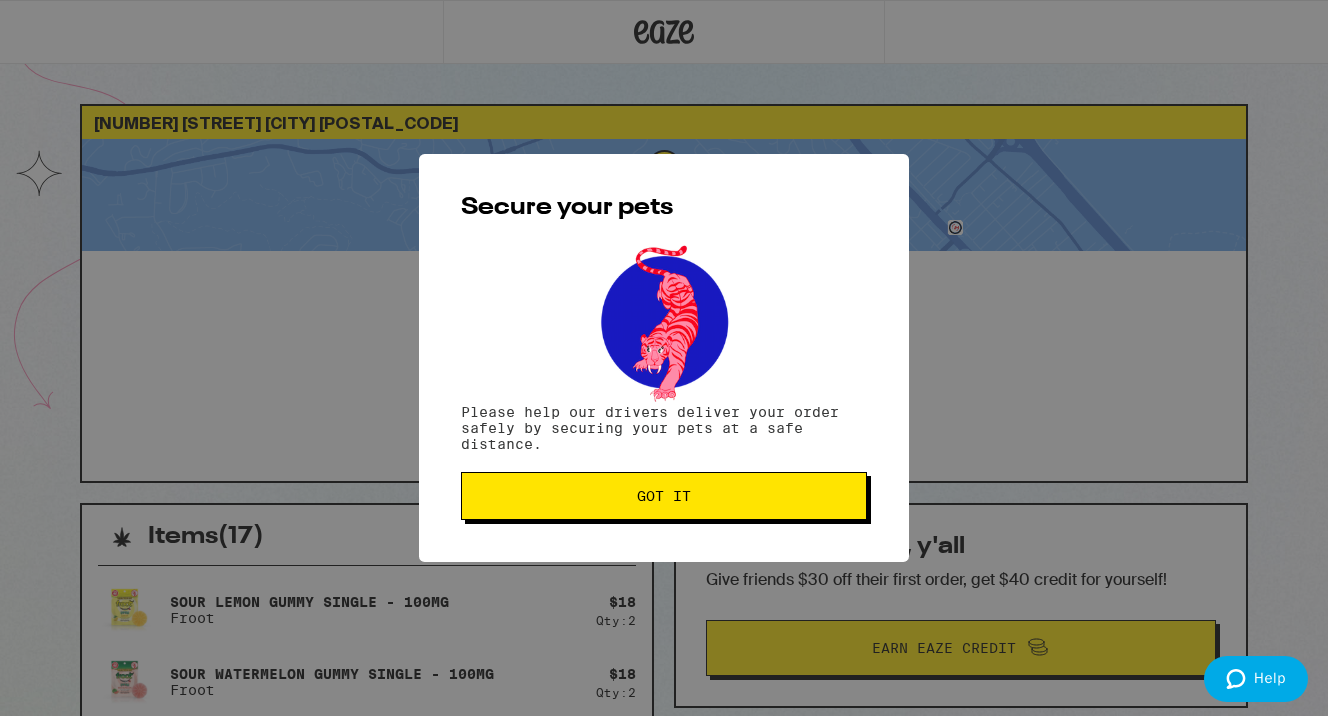 click on "Got it" at bounding box center (664, 496) 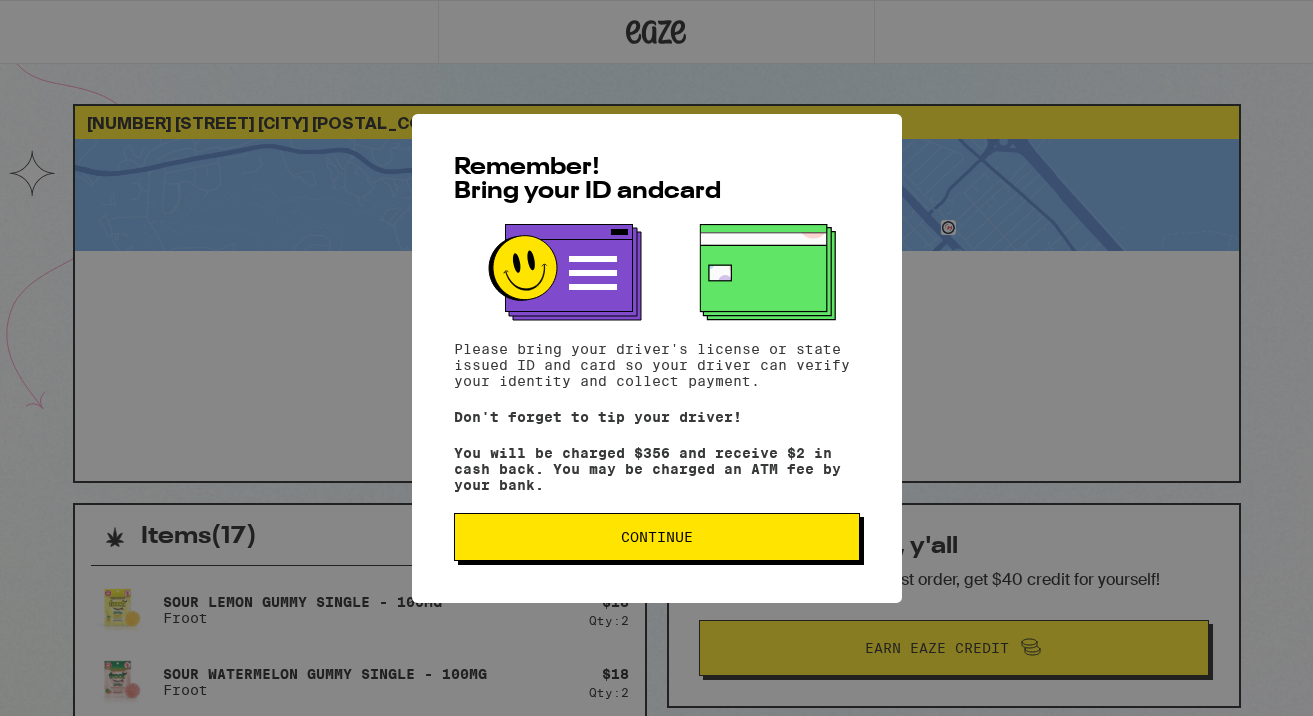 scroll, scrollTop: 0, scrollLeft: 0, axis: both 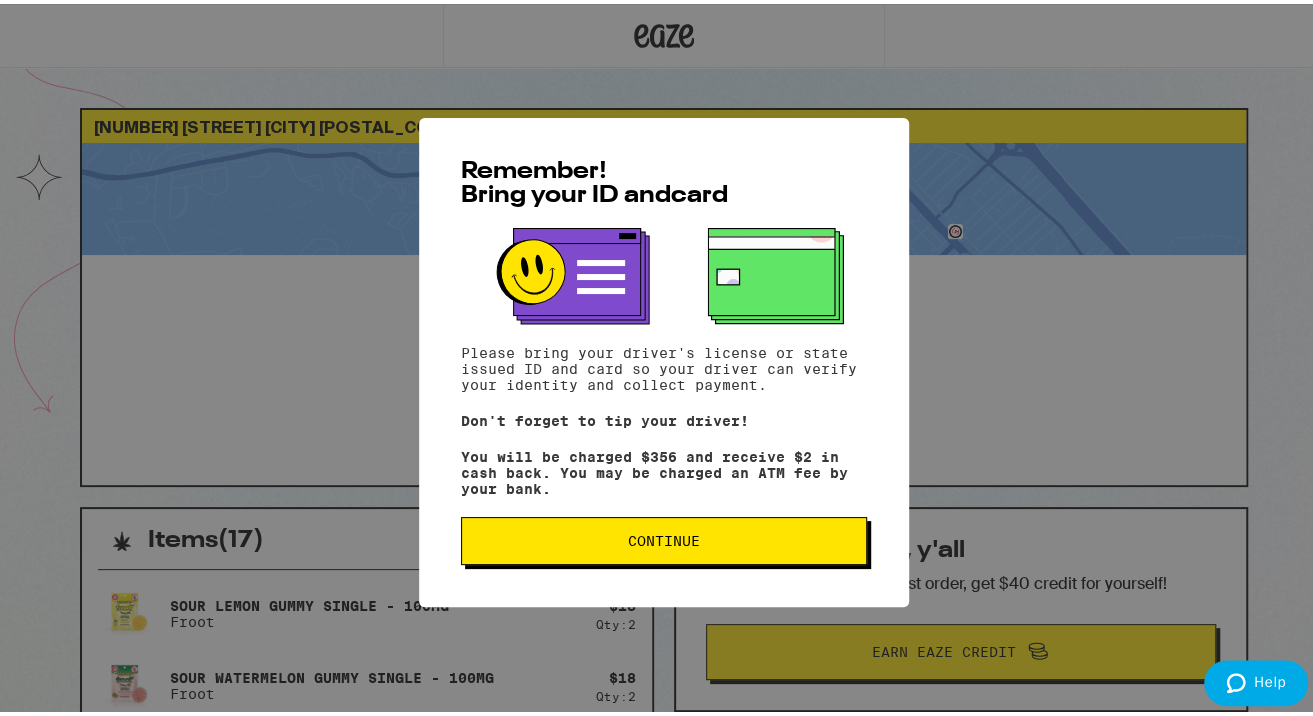 click on "Continue" at bounding box center [664, 537] 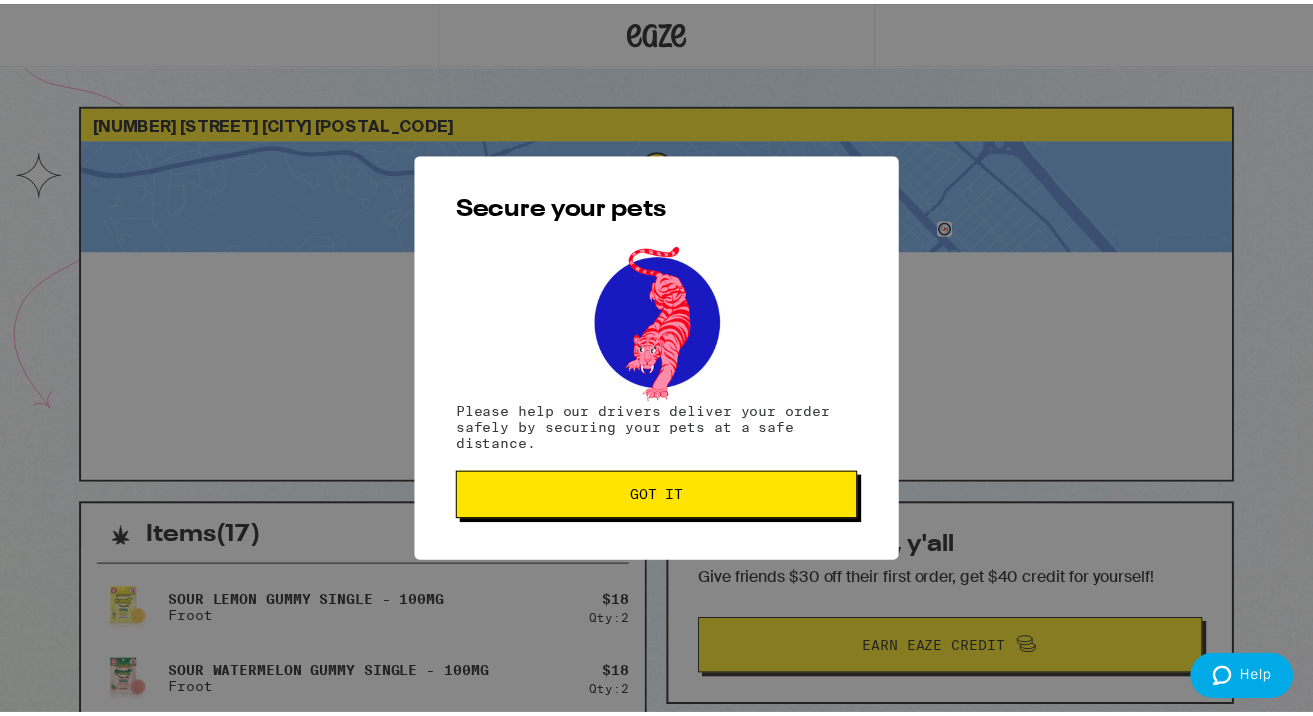 scroll, scrollTop: 0, scrollLeft: 0, axis: both 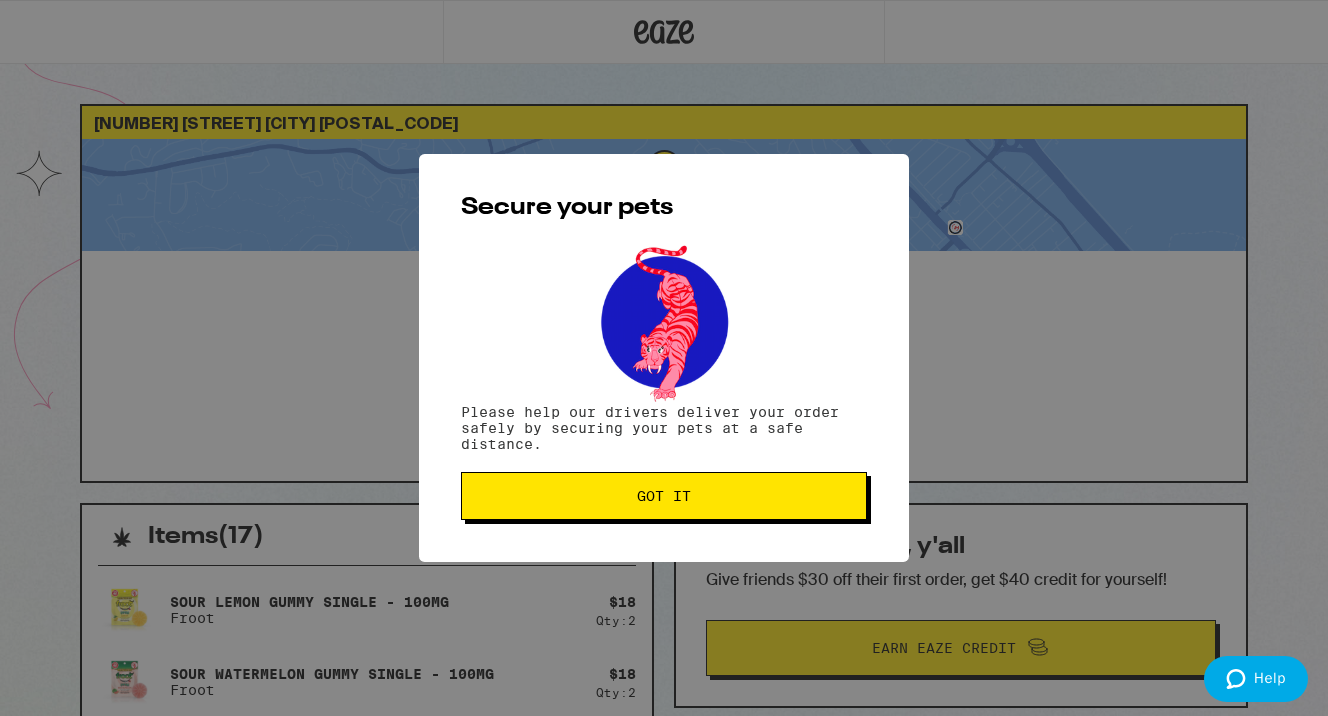 click on "Got it" at bounding box center [664, 496] 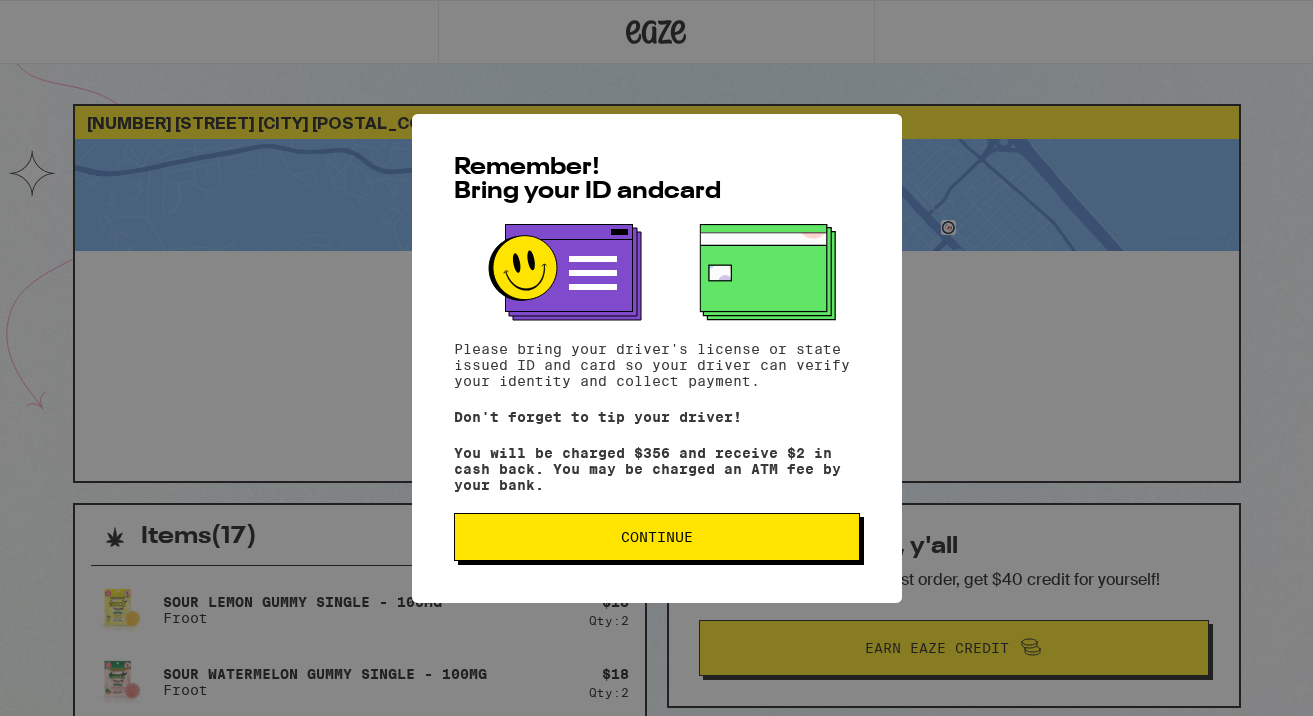 scroll, scrollTop: 0, scrollLeft: 0, axis: both 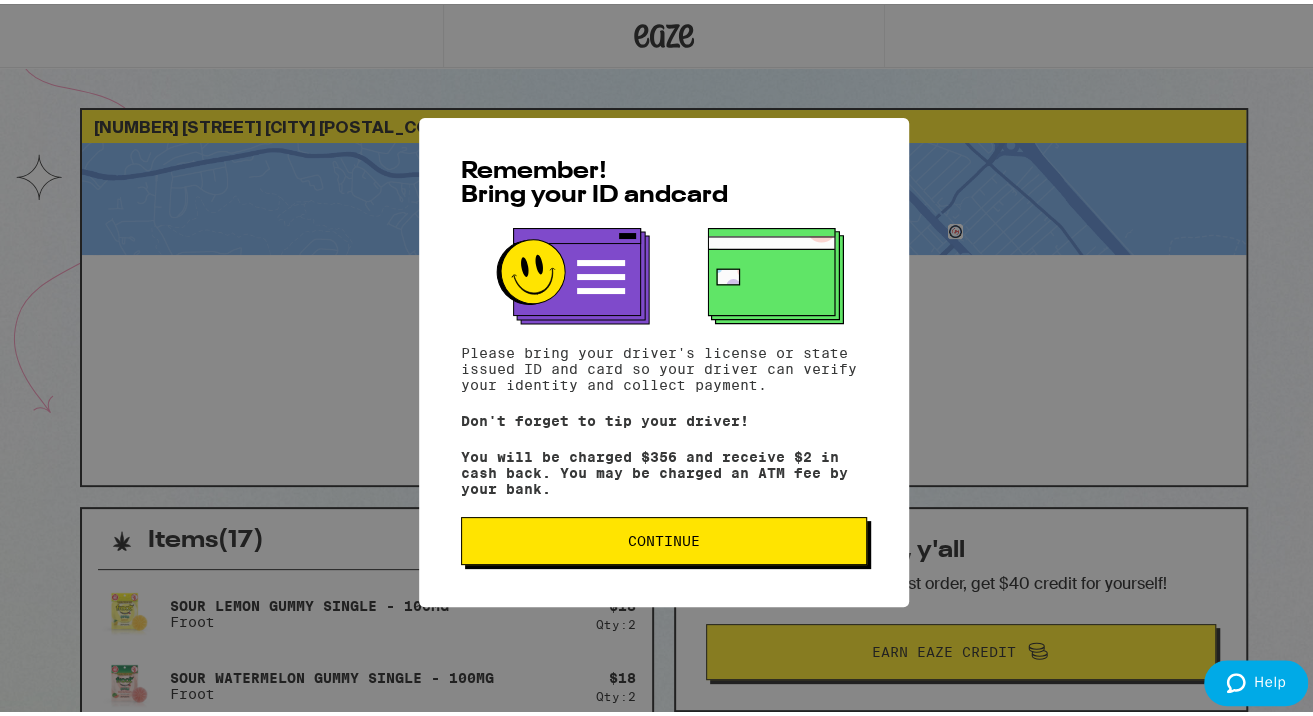 click on "Continue" at bounding box center (664, 537) 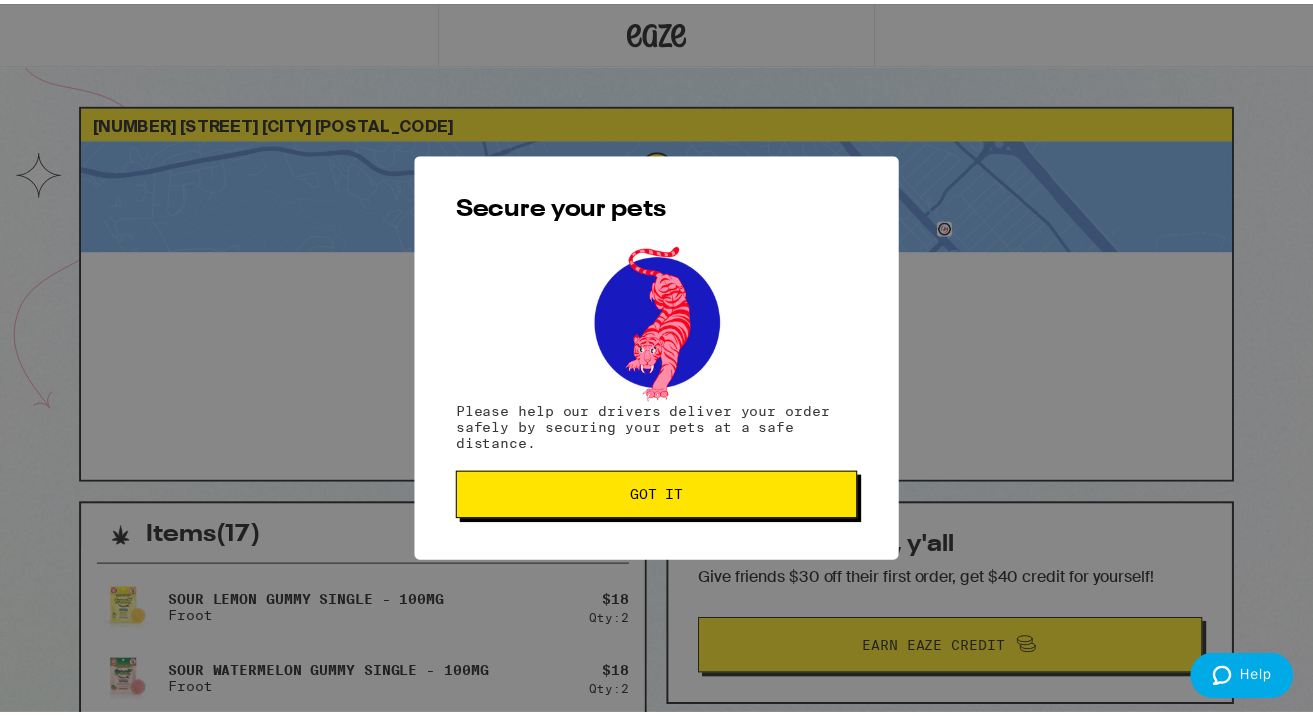 scroll, scrollTop: 0, scrollLeft: 0, axis: both 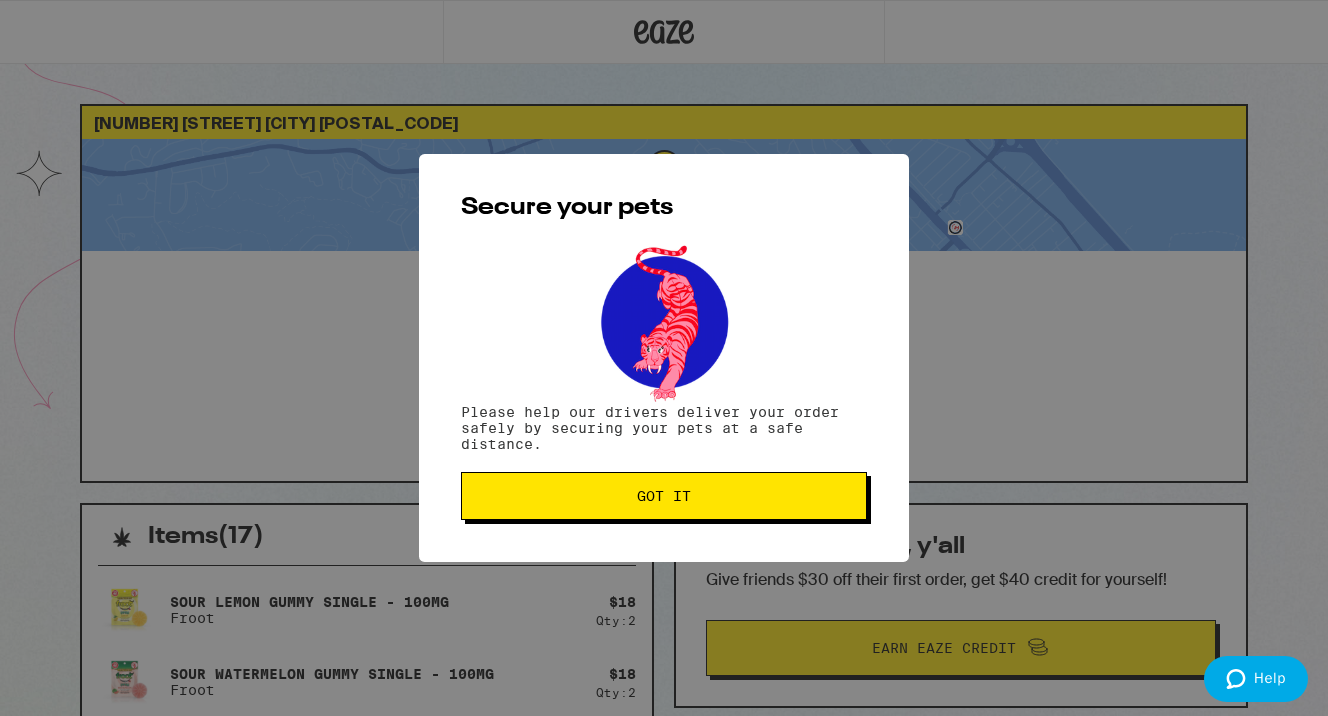 click on "Got it" at bounding box center [664, 496] 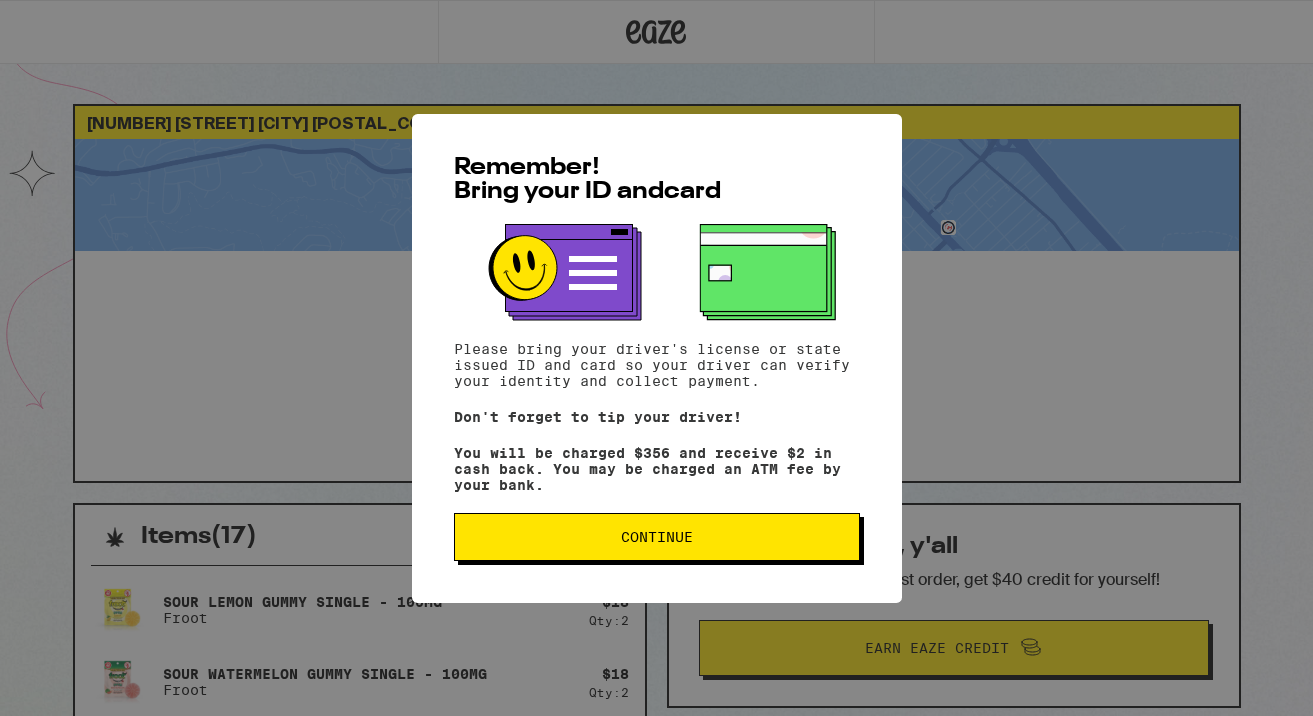 scroll, scrollTop: 0, scrollLeft: 0, axis: both 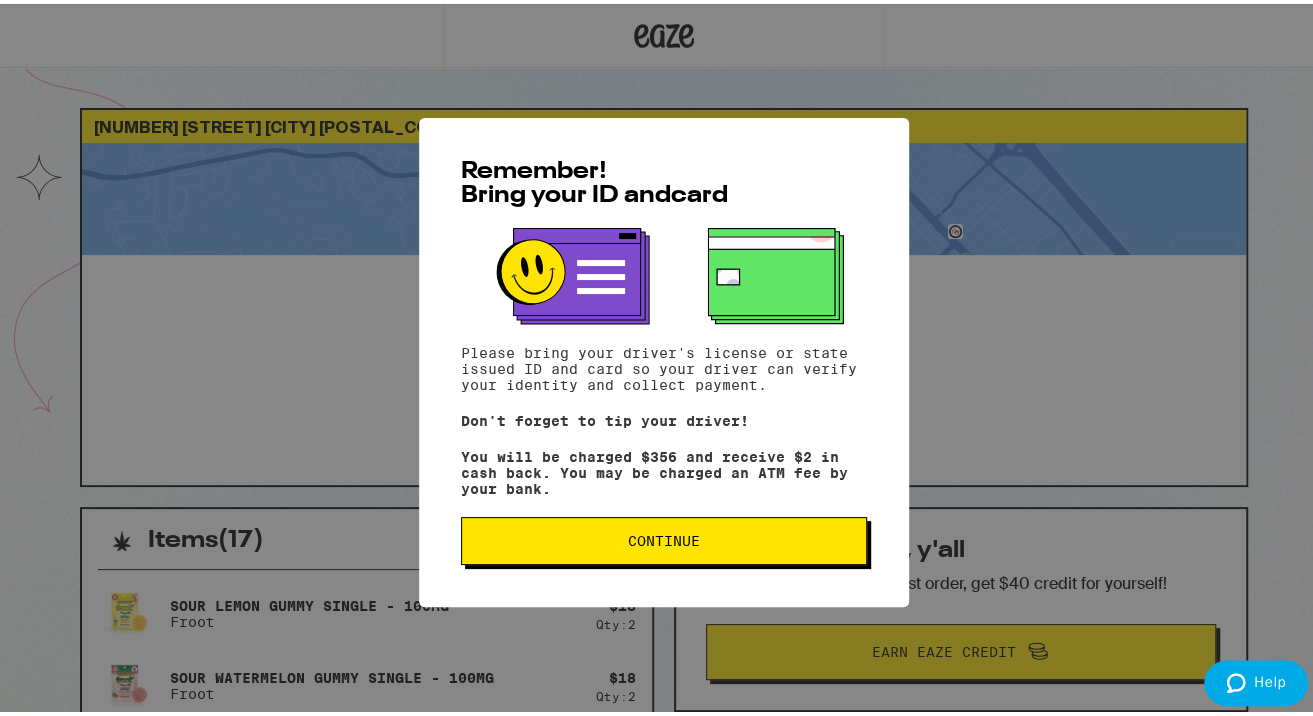 click on "Continue" at bounding box center (664, 537) 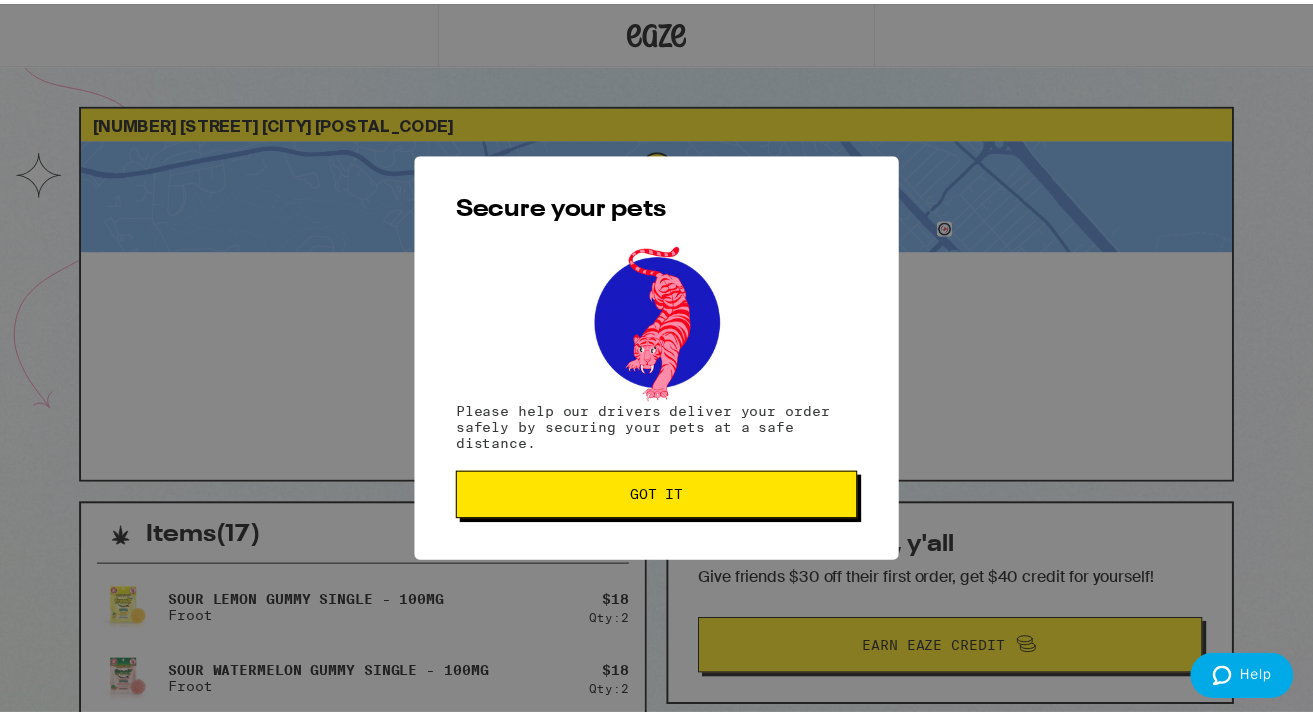 scroll, scrollTop: 0, scrollLeft: 0, axis: both 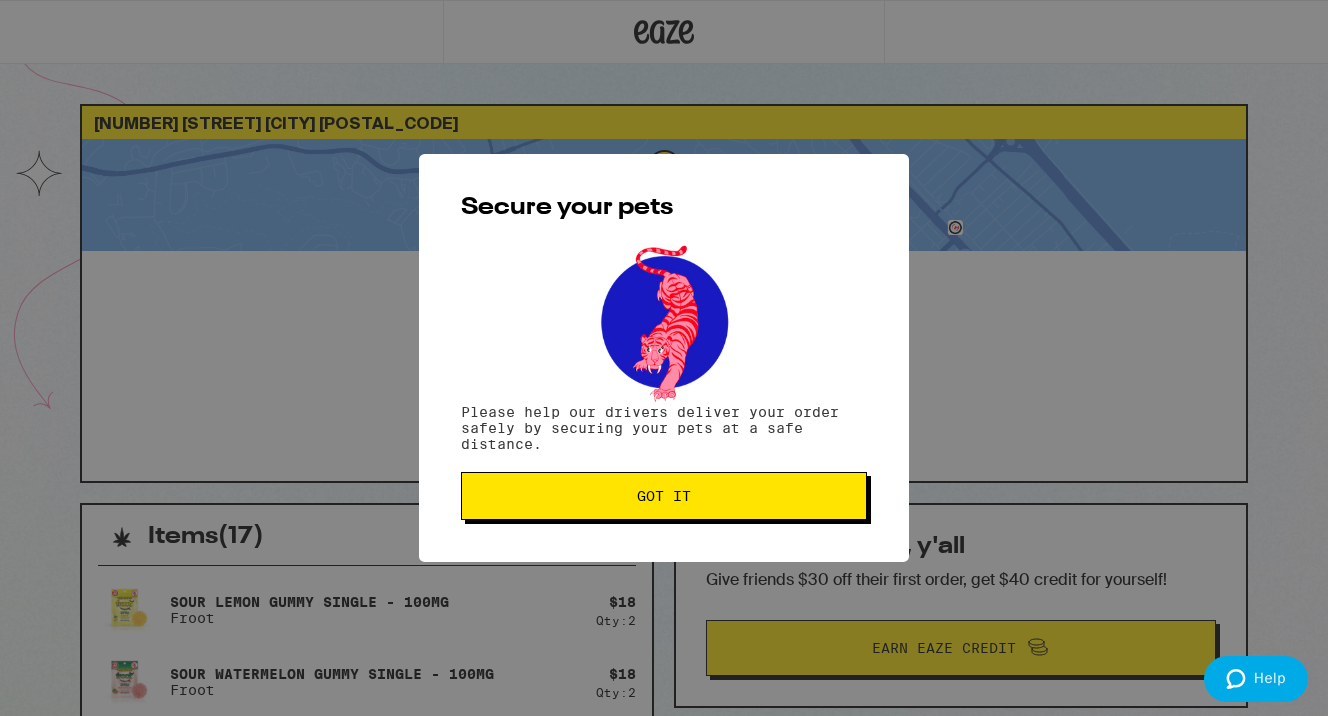 click on "Got it" at bounding box center [664, 496] 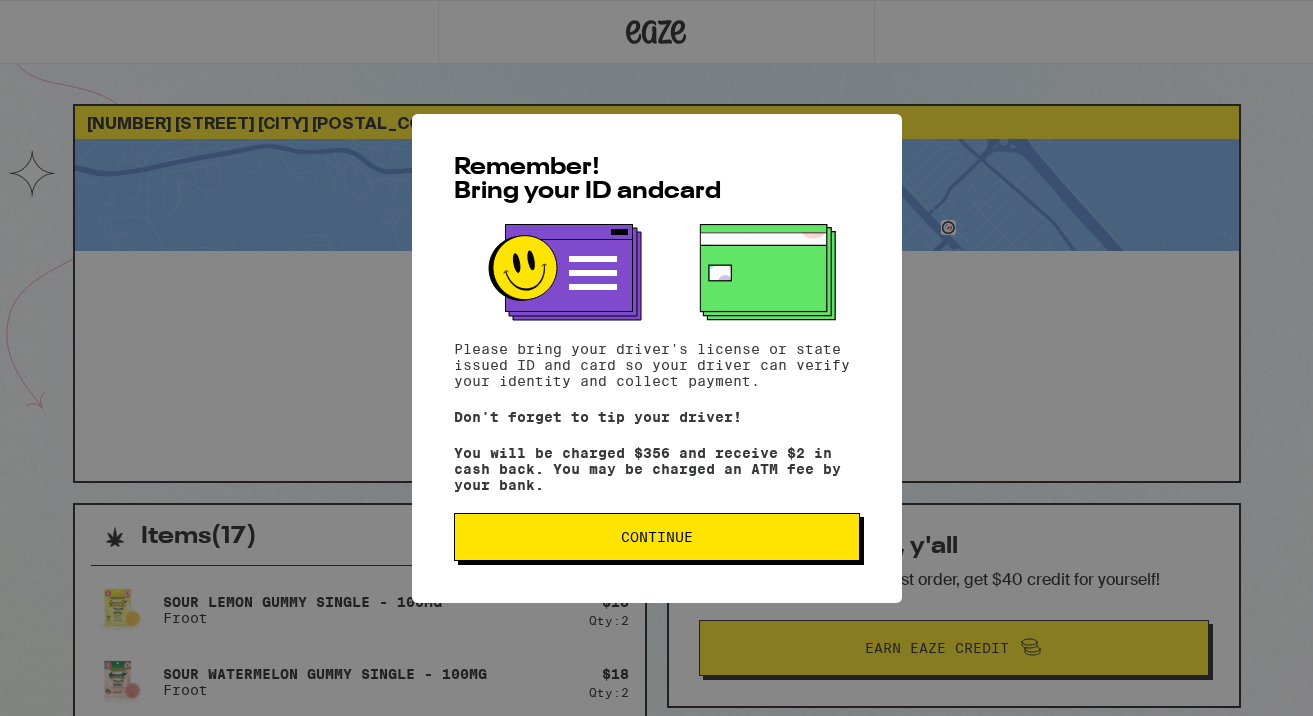 scroll, scrollTop: 0, scrollLeft: 0, axis: both 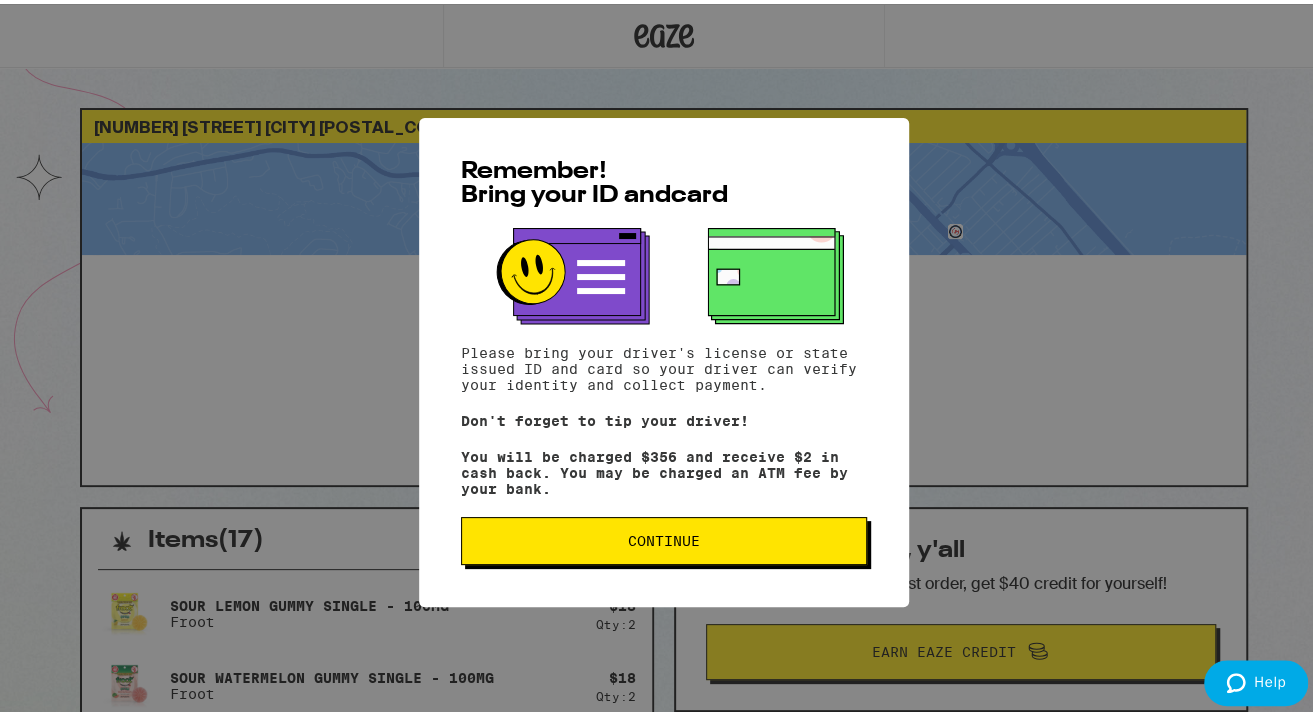 click on "Continue" at bounding box center (664, 537) 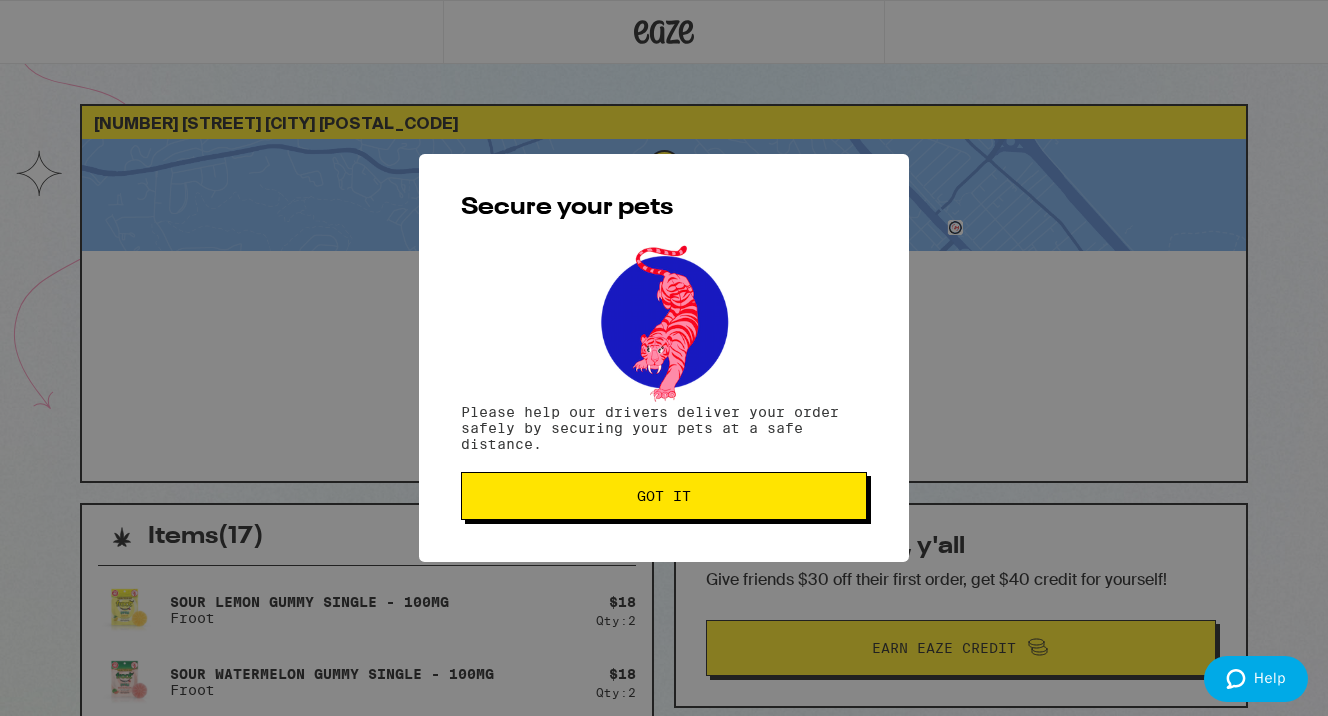 click on "Got it" at bounding box center [664, 496] 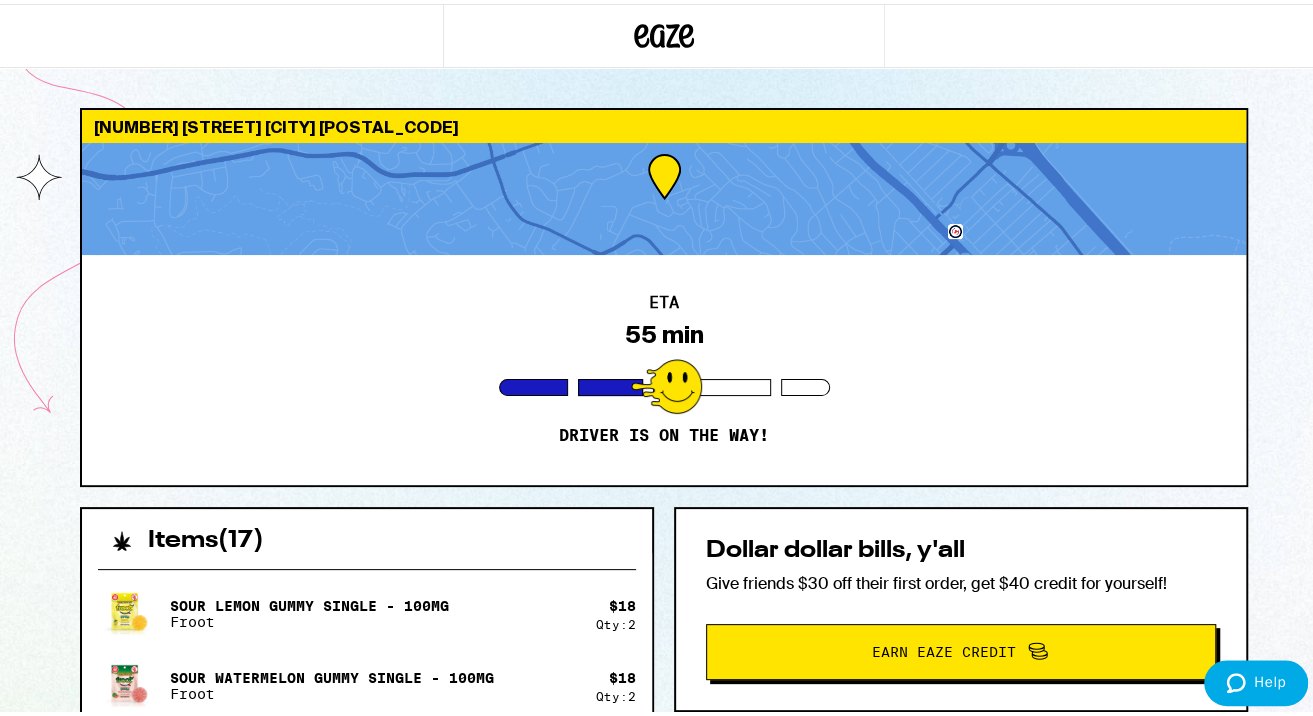scroll, scrollTop: 0, scrollLeft: 0, axis: both 